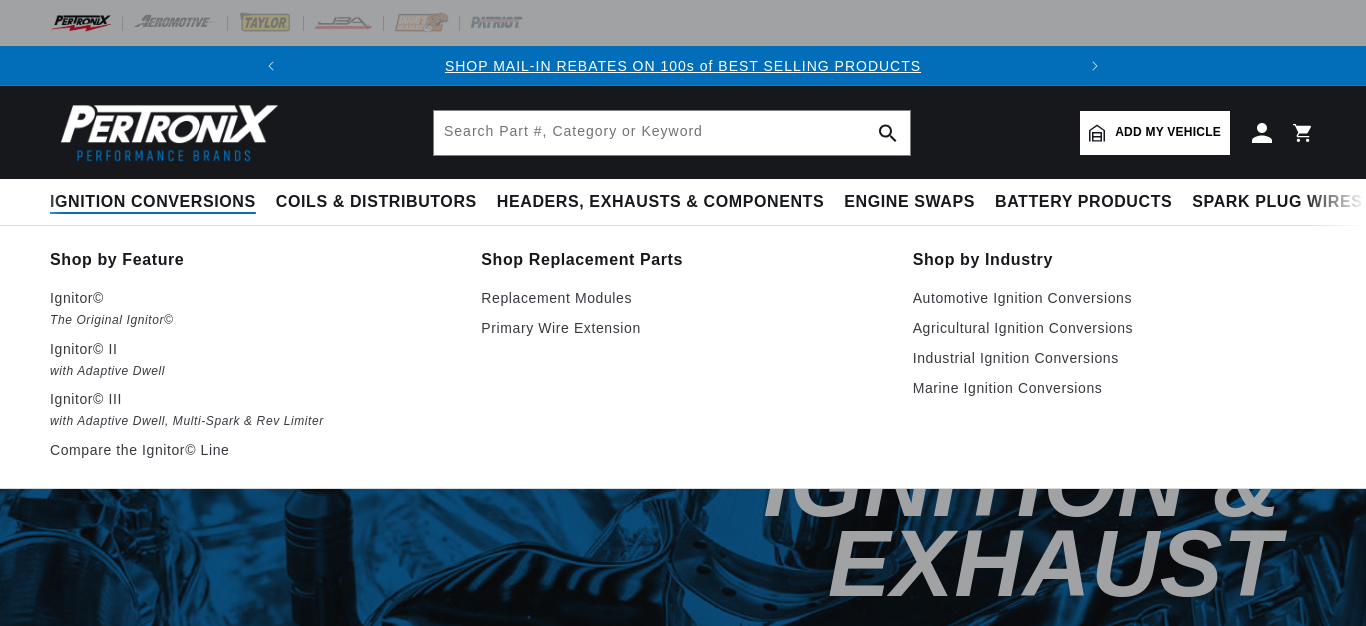 scroll, scrollTop: 0, scrollLeft: 0, axis: both 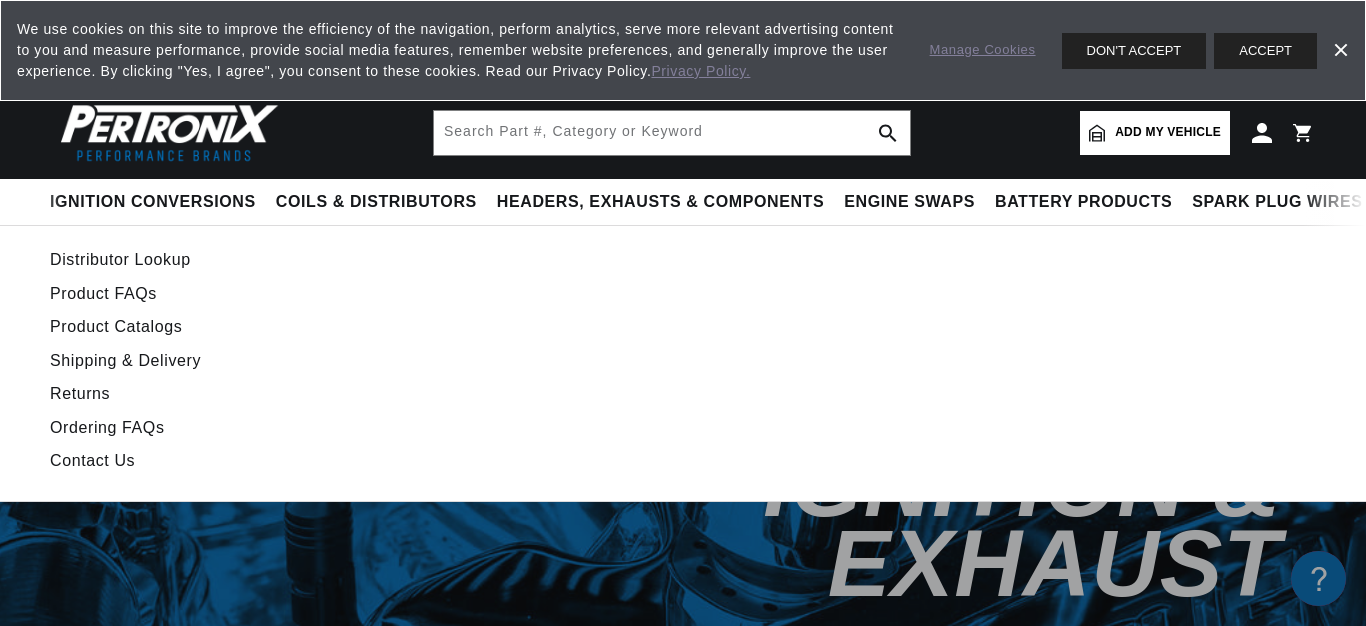 click on "Product Support" at bounding box center [1608, 203] 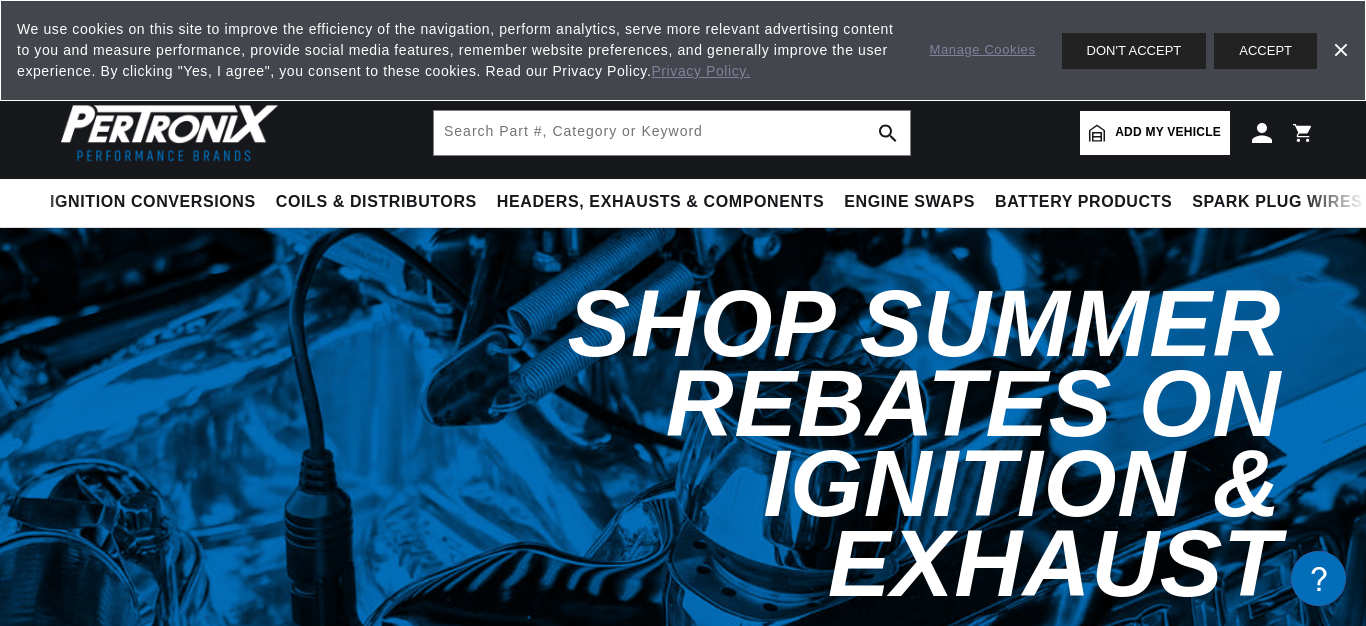 click on "Product Support" at bounding box center [1608, 203] 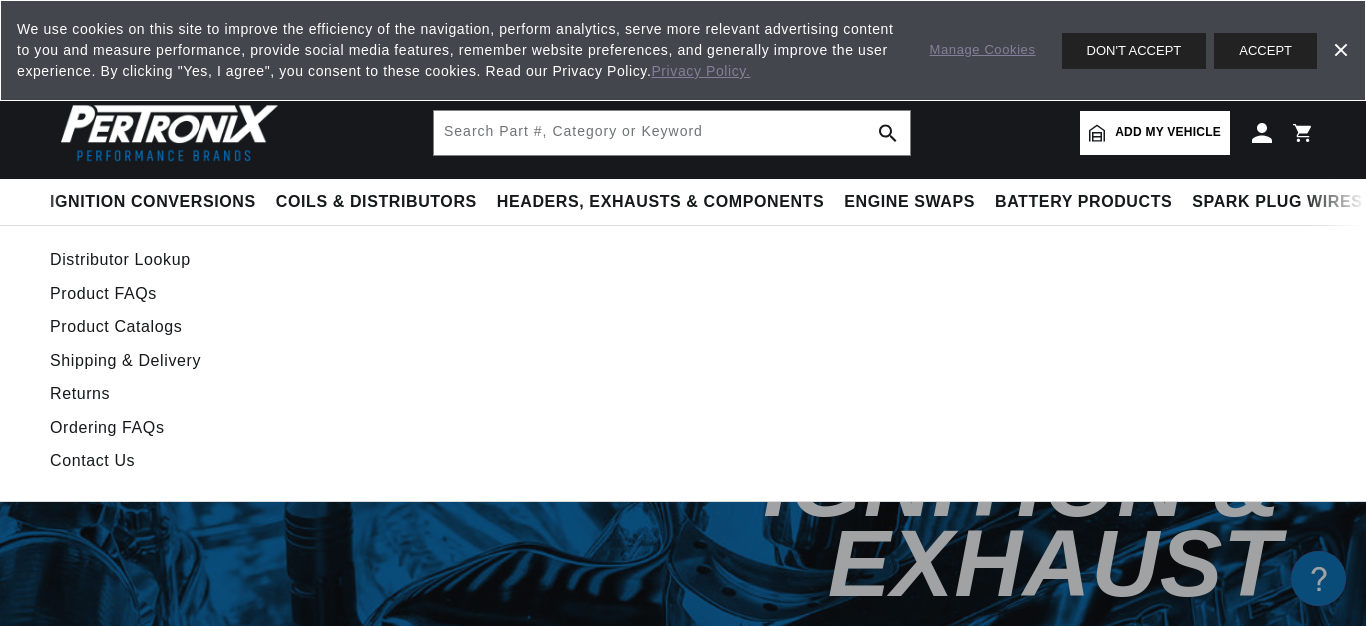 scroll, scrollTop: 0, scrollLeft: 1, axis: horizontal 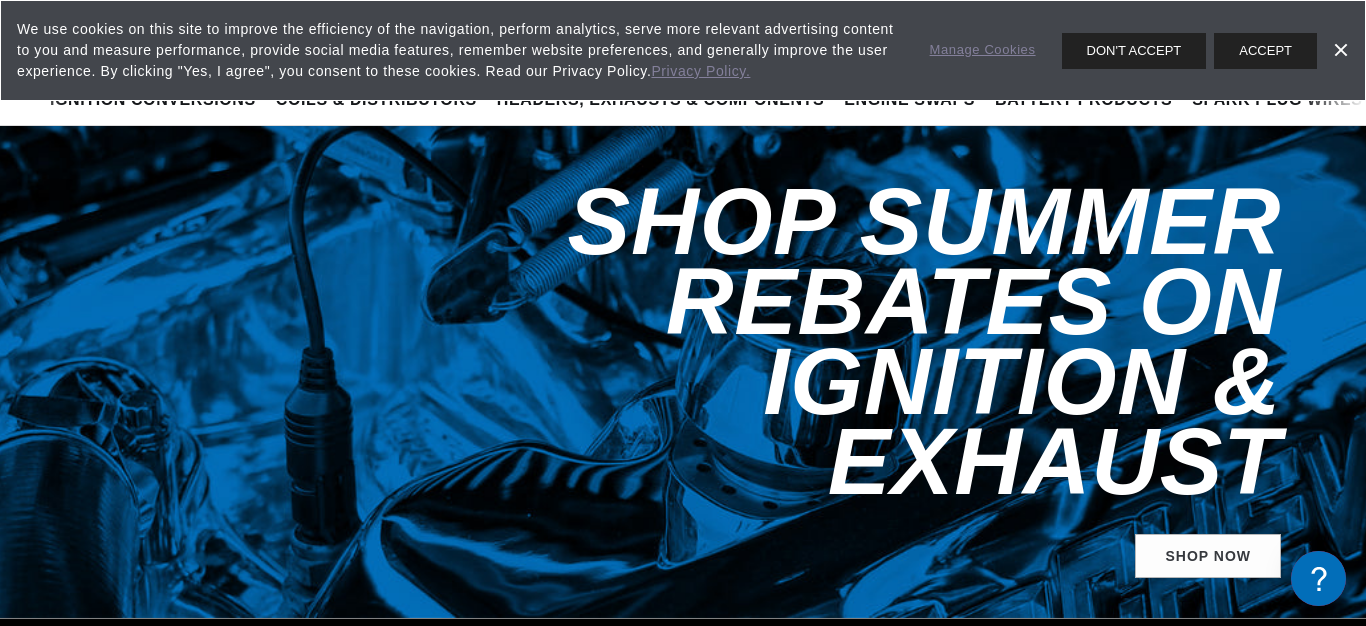 click on "Dismiss Banner" at bounding box center (1340, 51) 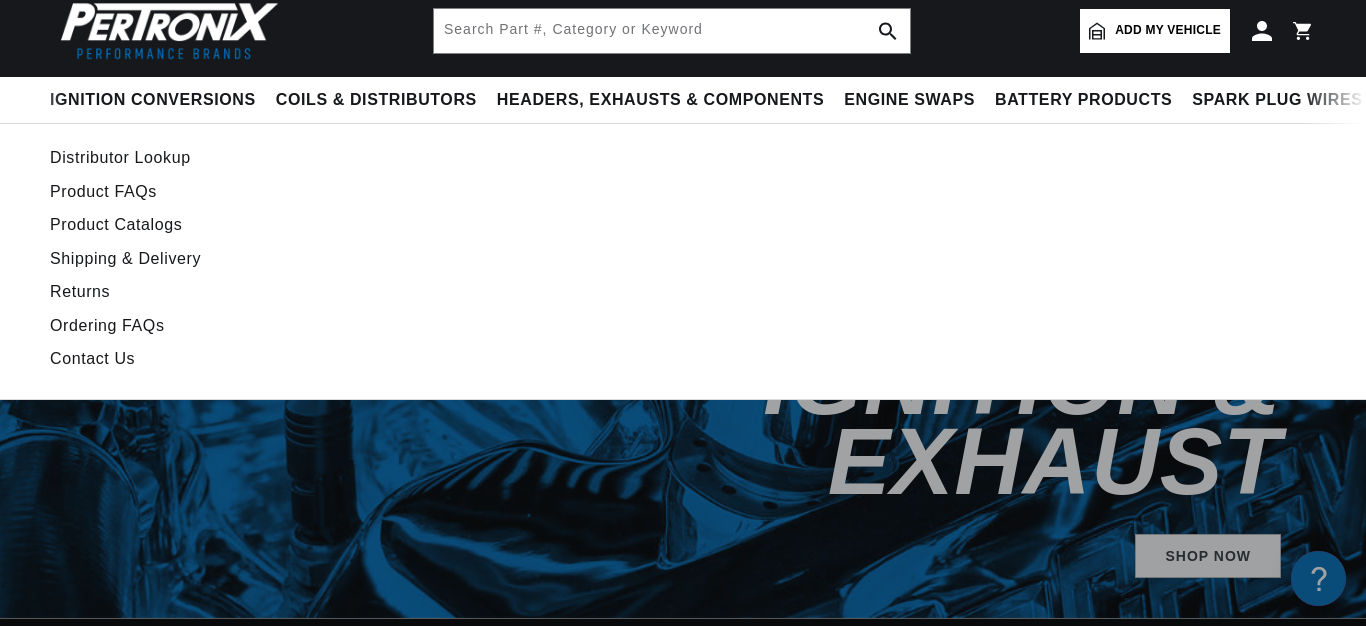 scroll, scrollTop: 0, scrollLeft: 747, axis: horizontal 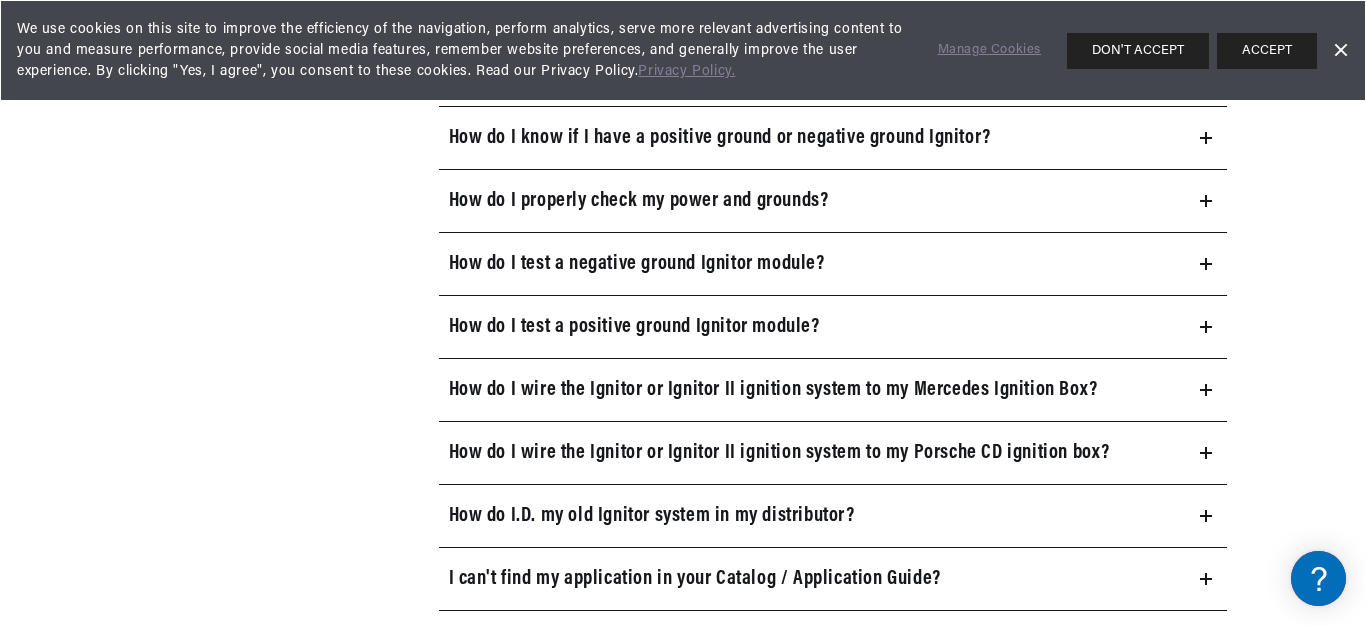 click on "How do I test a positive ground Ignitor module?" at bounding box center [634, 327] 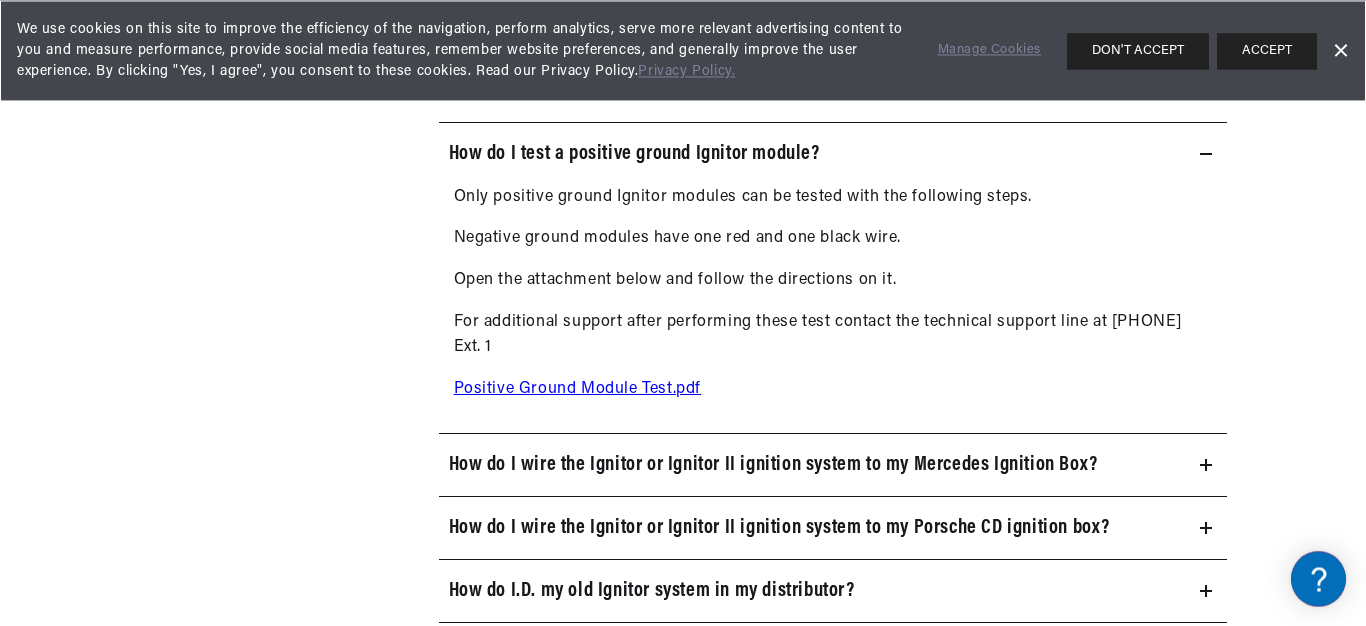 scroll, scrollTop: 1224, scrollLeft: 0, axis: vertical 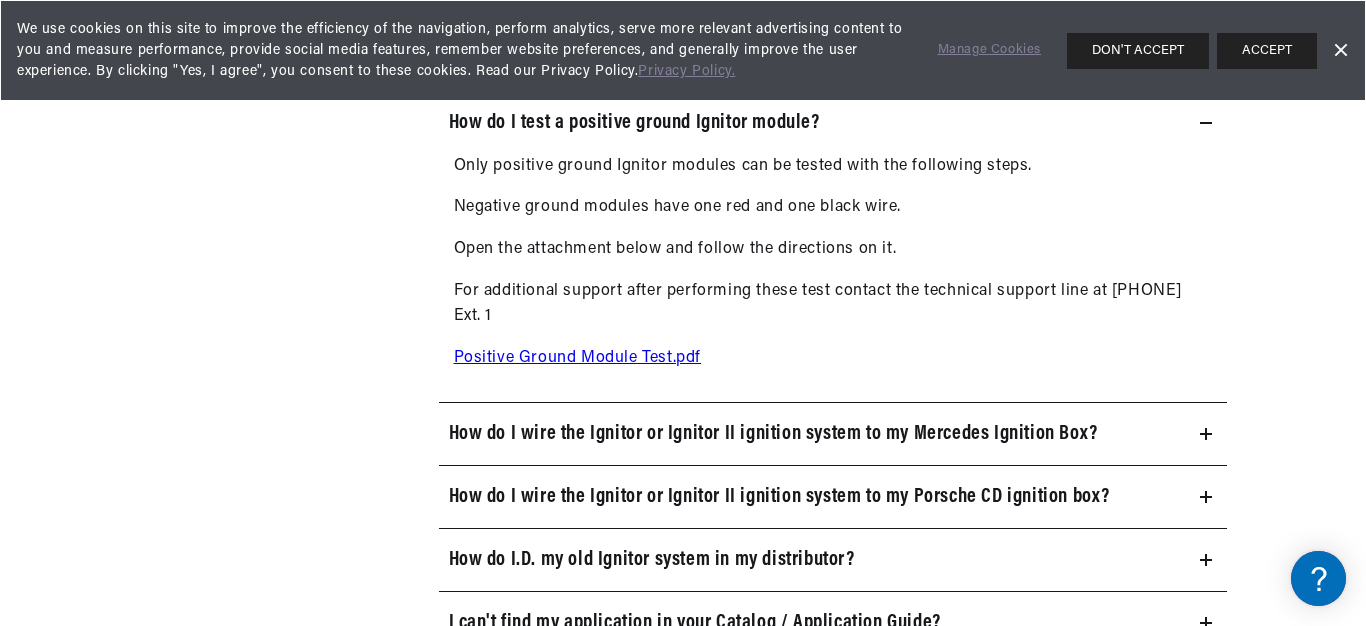 click on "Positive Ground Module Test.pdf" at bounding box center (578, 358) 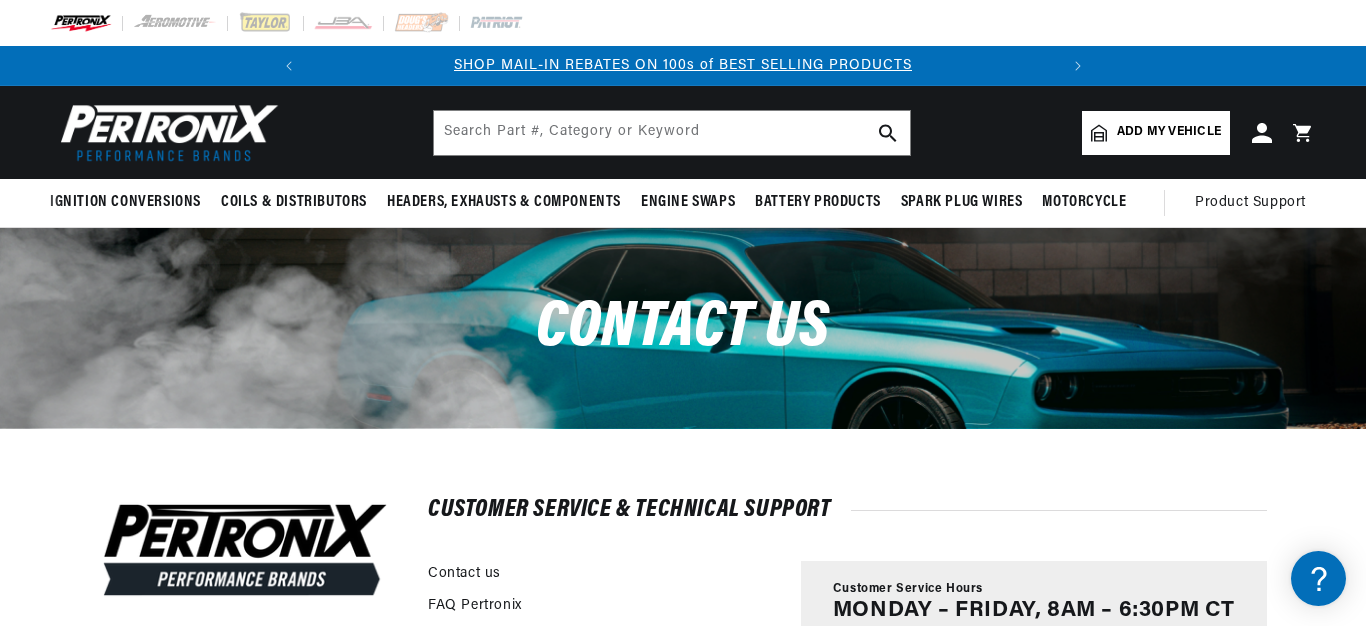 scroll, scrollTop: 0, scrollLeft: 0, axis: both 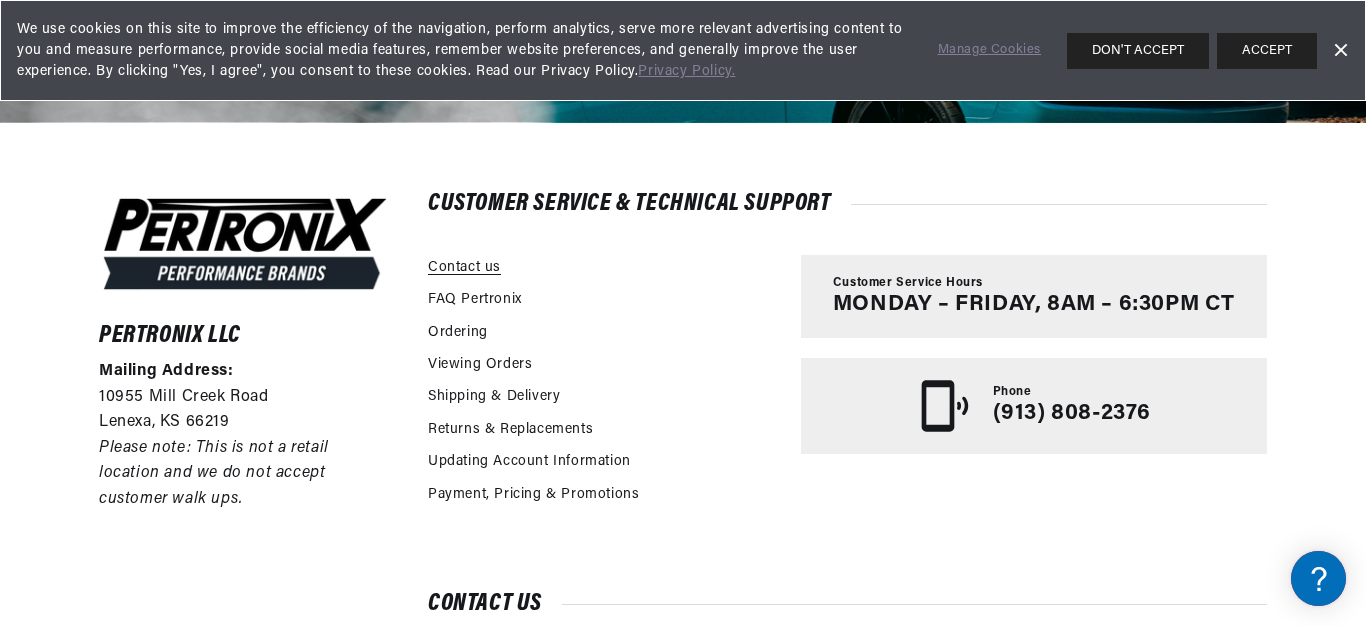 click on "Contact us" at bounding box center [464, 268] 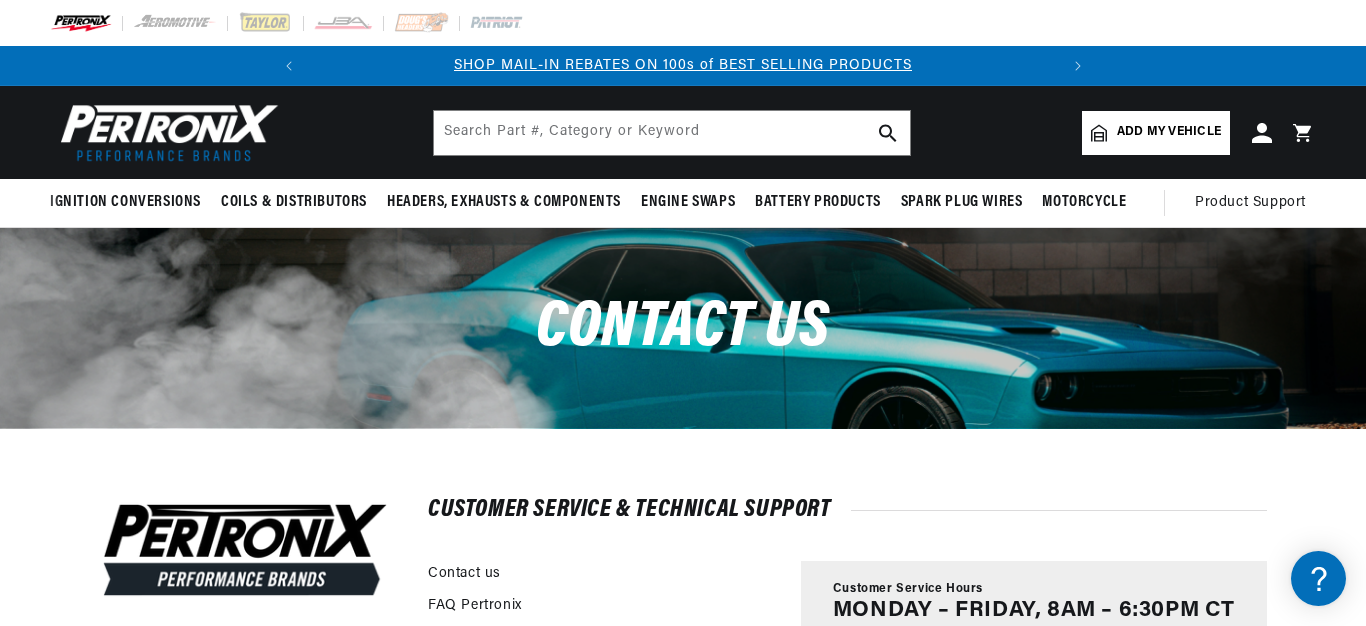 scroll, scrollTop: 0, scrollLeft: 0, axis: both 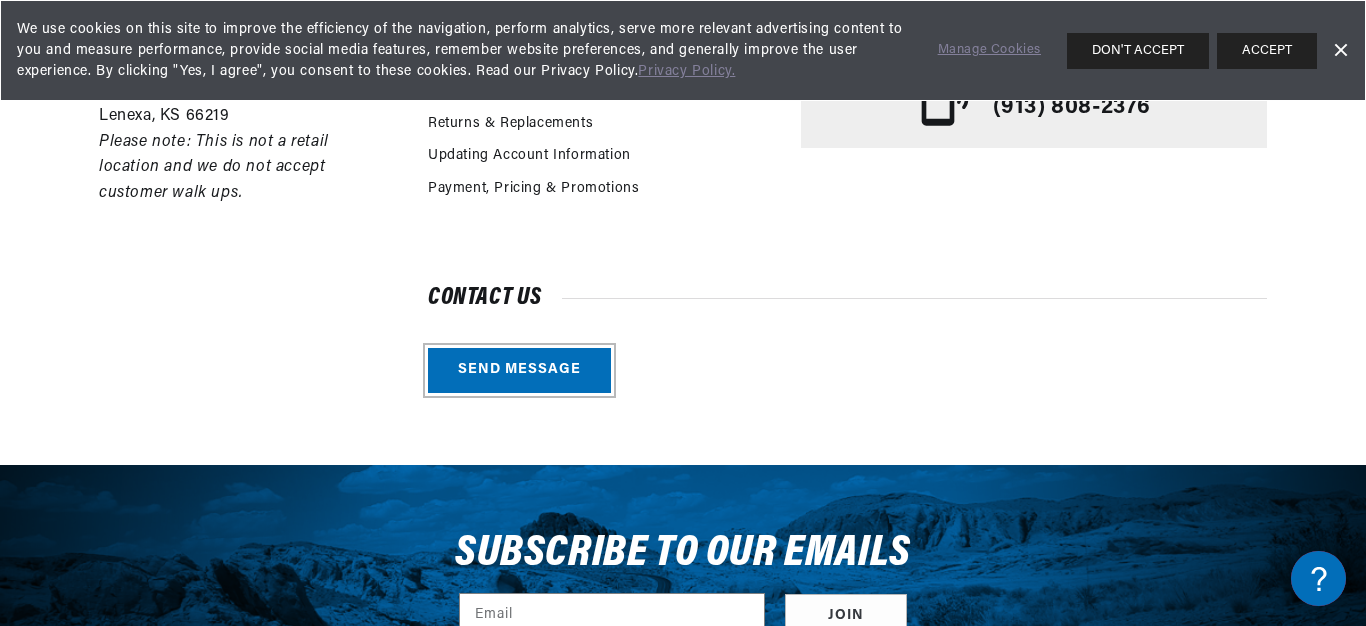 click on "Send message" at bounding box center [519, 370] 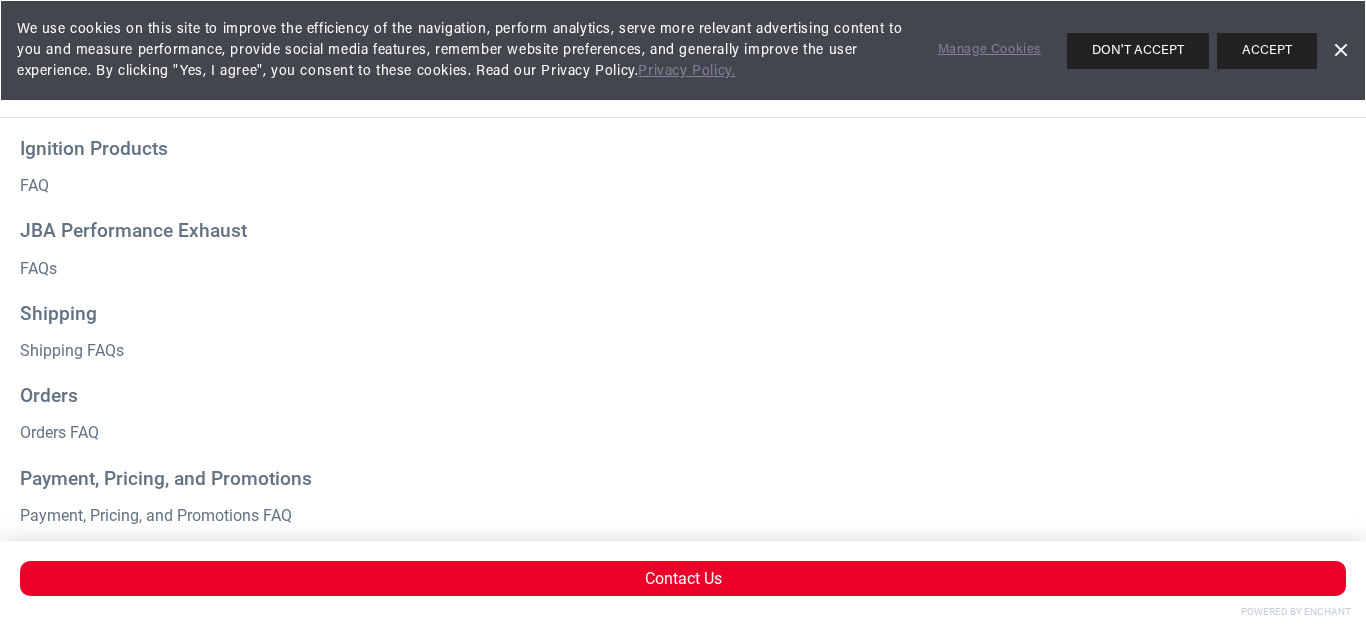 scroll, scrollTop: 0, scrollLeft: 747, axis: horizontal 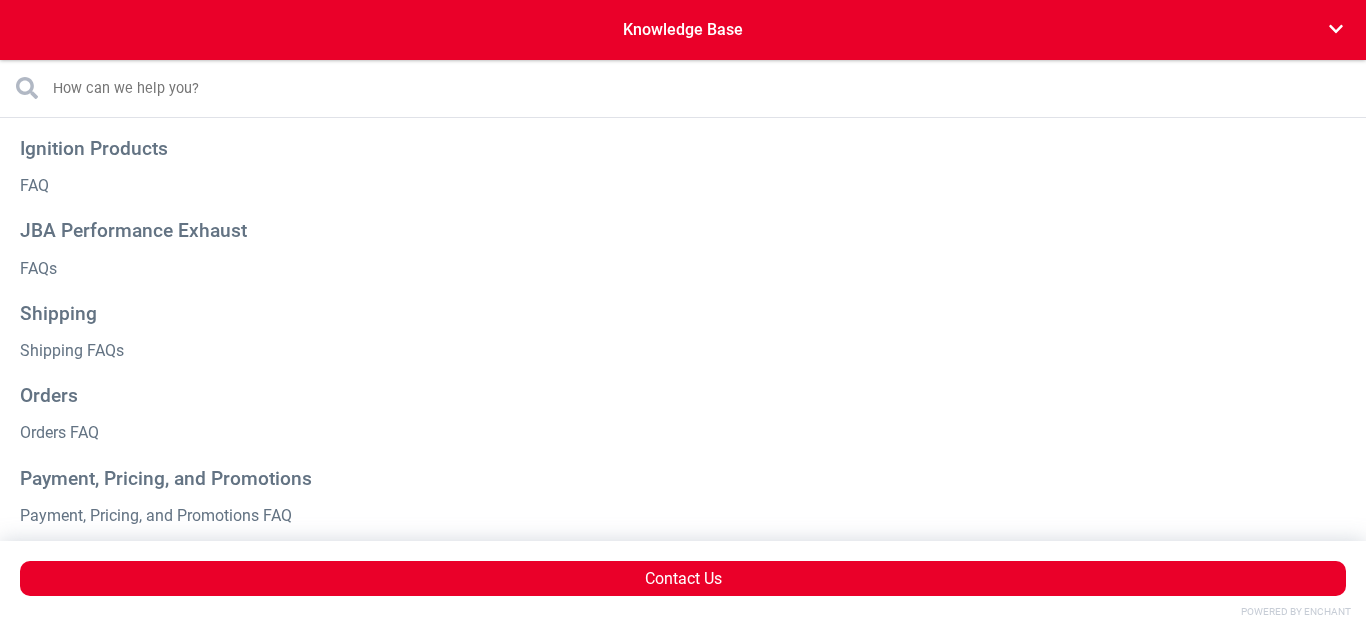 click on "Ignition Products" at bounding box center [683, 148] 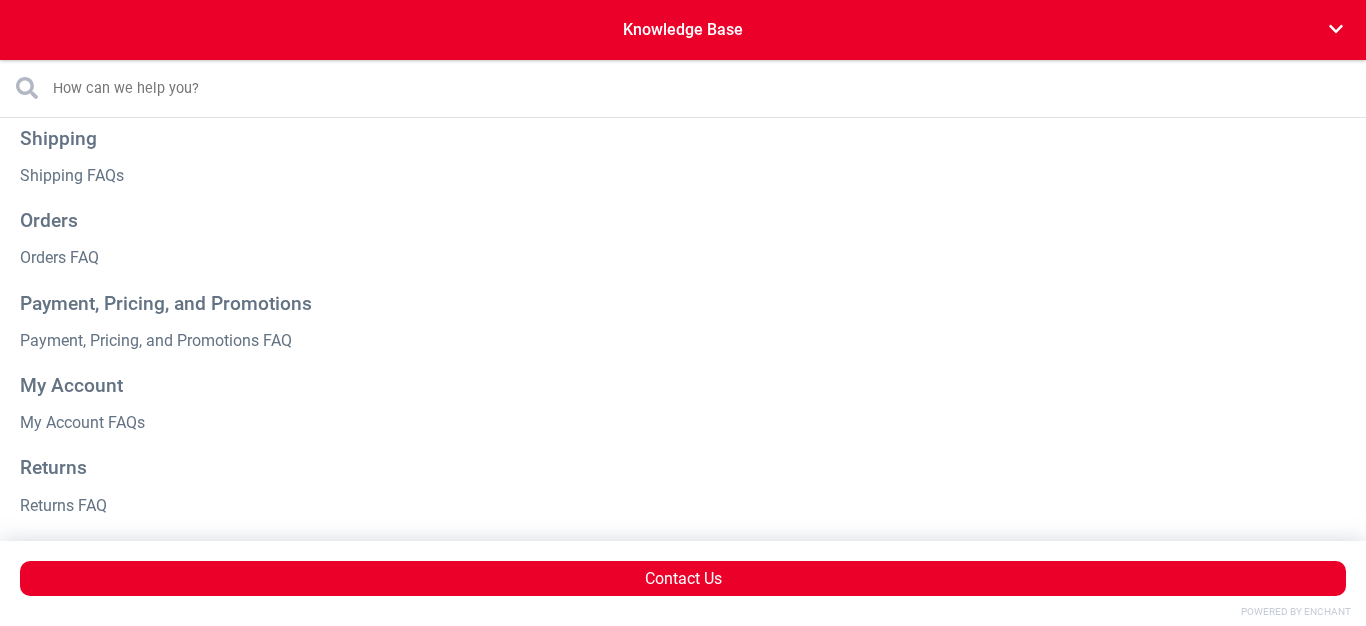 scroll, scrollTop: 0, scrollLeft: 0, axis: both 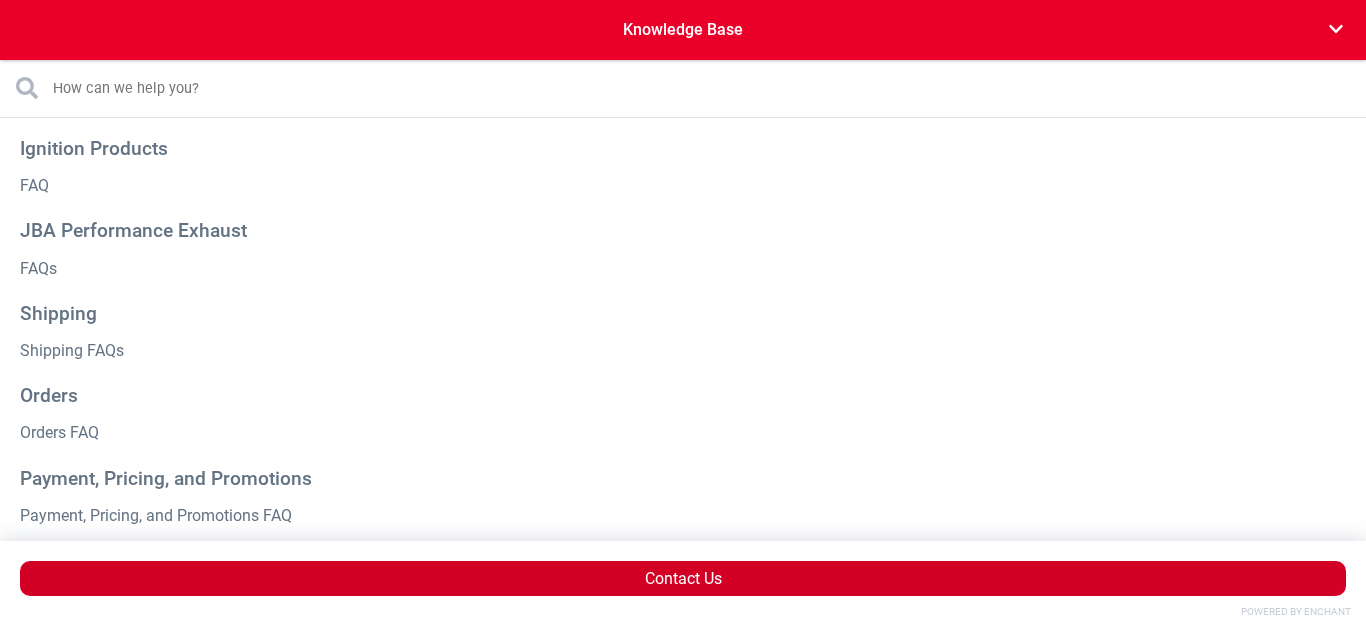 click on "Contact Us" at bounding box center [683, 578] 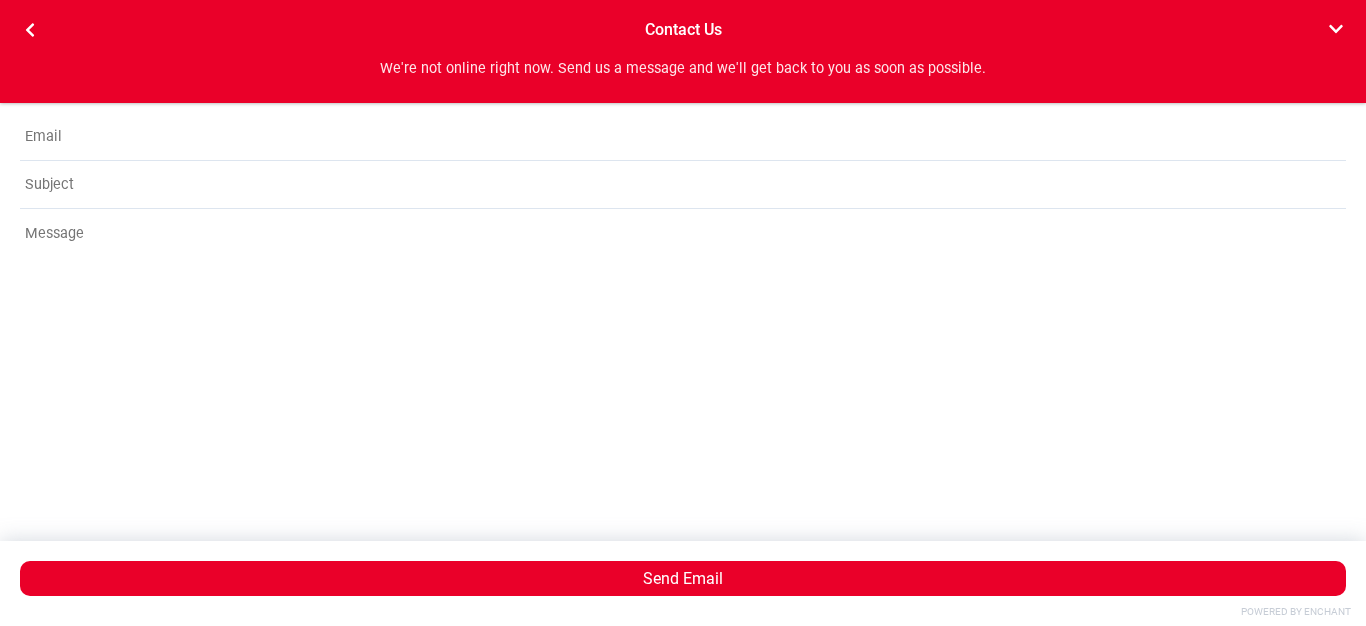 click at bounding box center (683, 137) 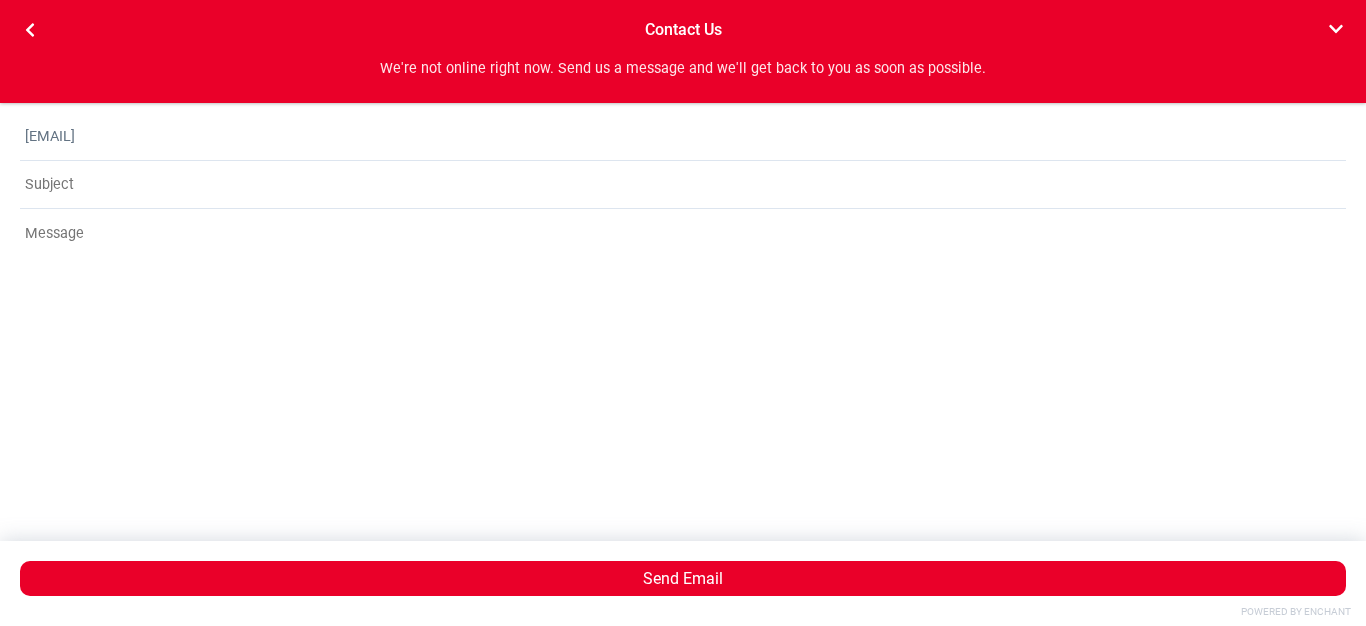 scroll, scrollTop: 0, scrollLeft: 747, axis: horizontal 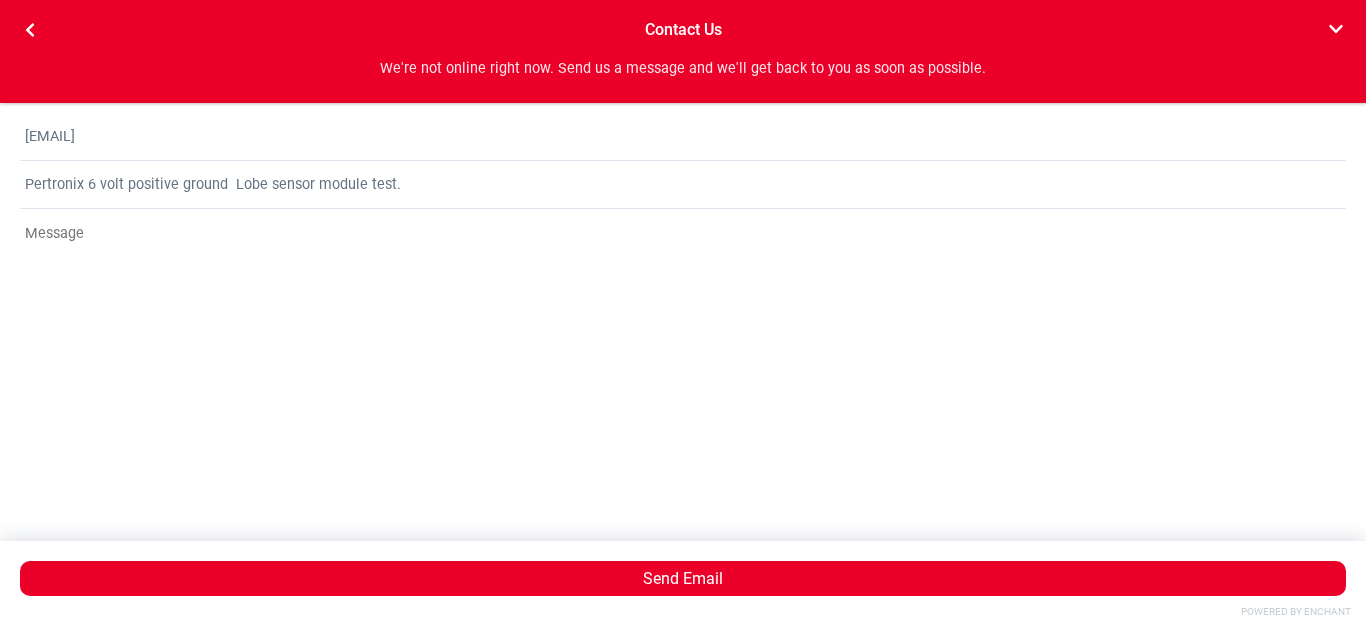 type on "Pertronix 6 volt positive ground  Lobe sensor module test." 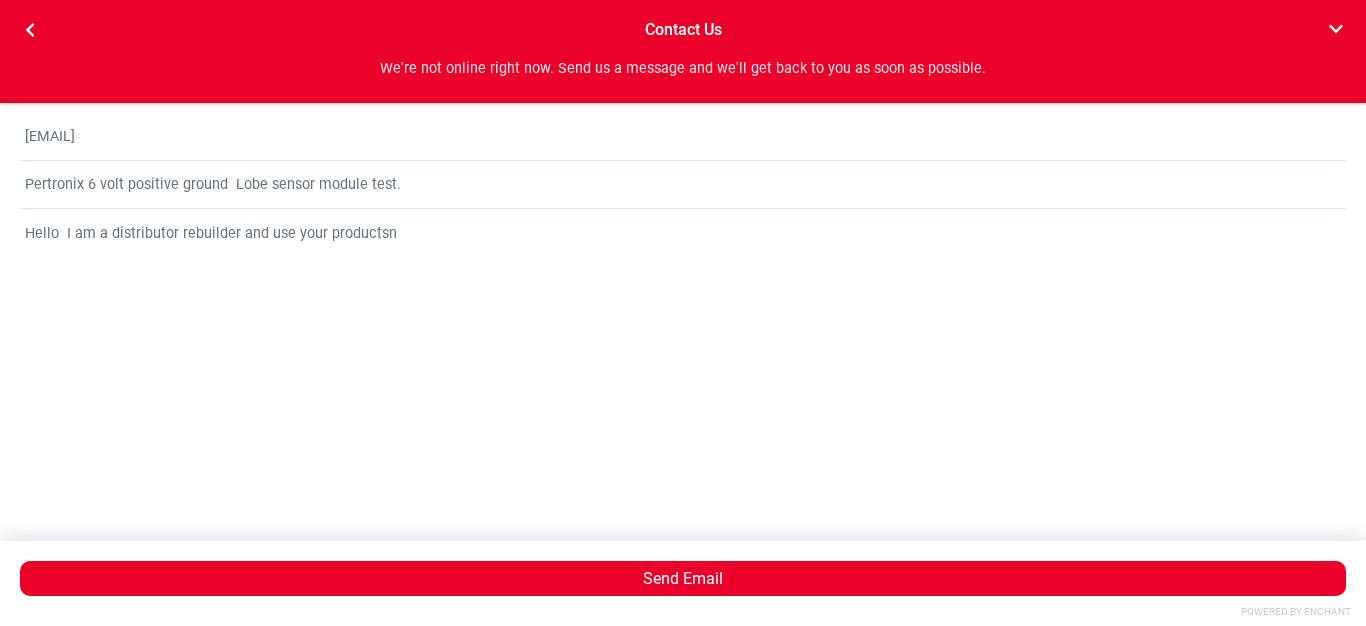 scroll, scrollTop: 0, scrollLeft: 0, axis: both 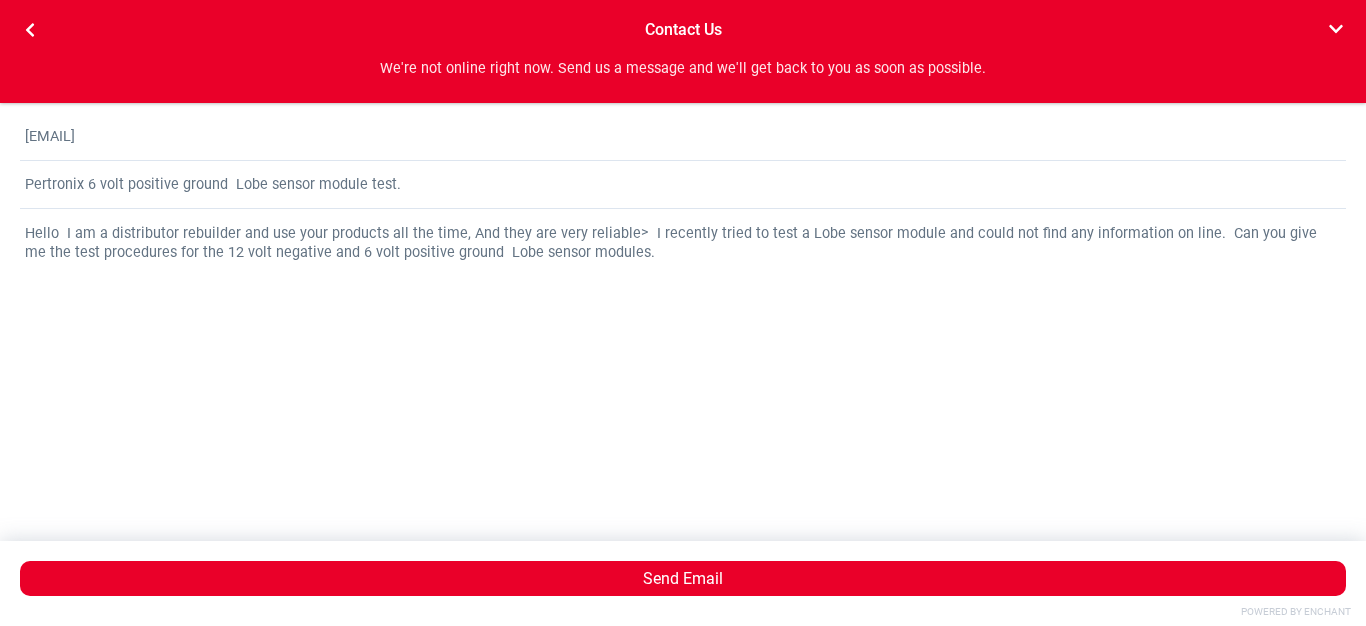 click on "Hello  I am a distributor rebuilder and use your products all the time, And they are very reliable>  I recently tried to test a Lobe sensor module and could not find any information on line.  Can you give me the test procedures for the 12 volt negative and 6 volt positive ground  Lobe sensor modules." at bounding box center [683, 359] 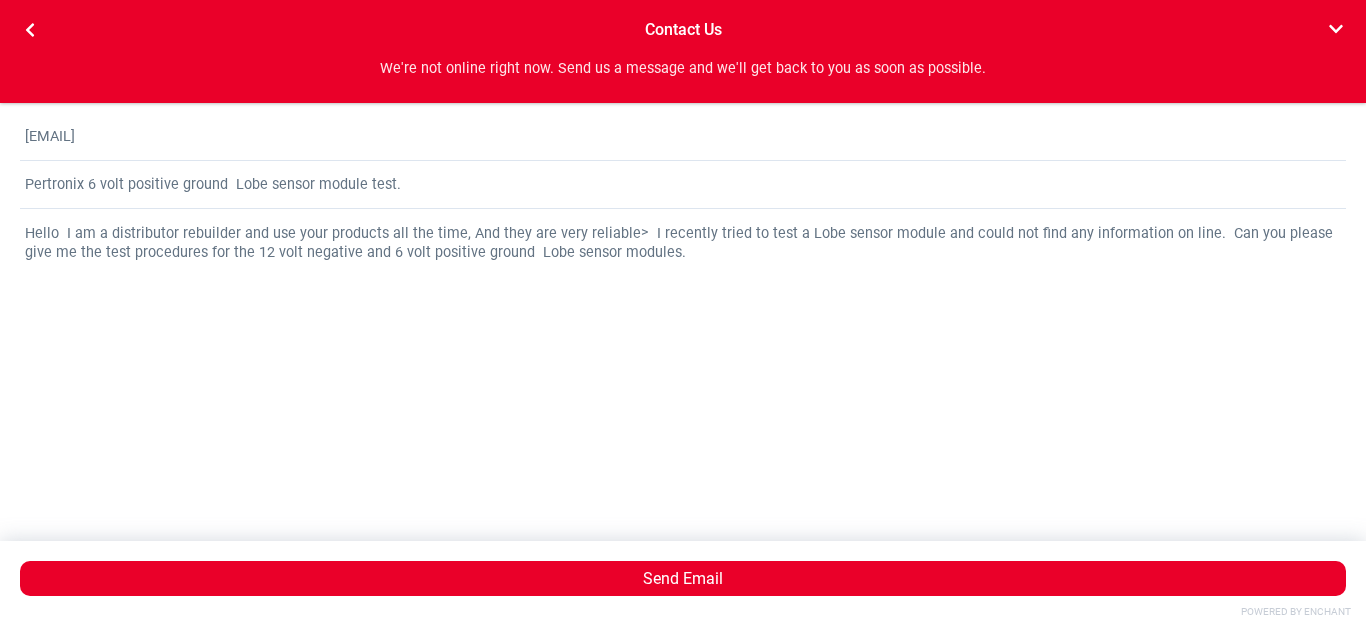scroll, scrollTop: 0, scrollLeft: 0, axis: both 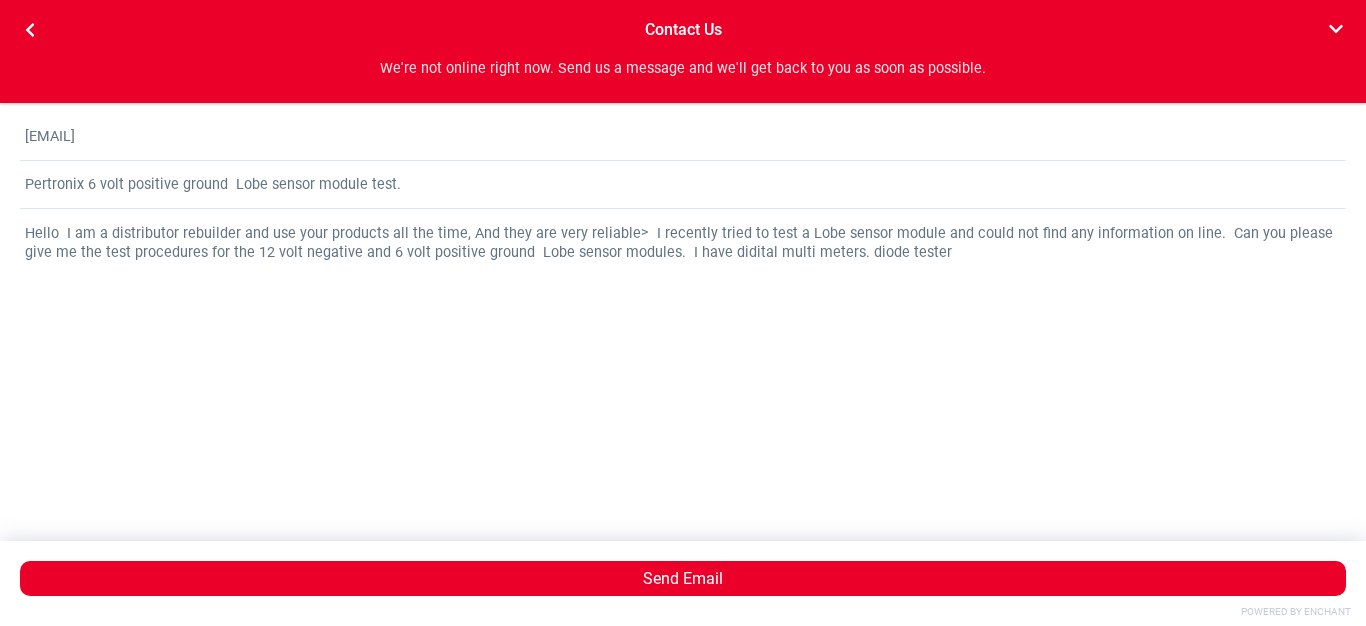click on "Hello  I am a distributor rebuilder and use your products all the time, And they are very reliable>  I recently tried to test a Lobe sensor module and could not find any information on line.  Can you please  give me the test procedures for the 12 volt negative and 6 volt positive ground  Lobe sensor modules.  I have didital multi meters. diode tester" at bounding box center [683, 359] 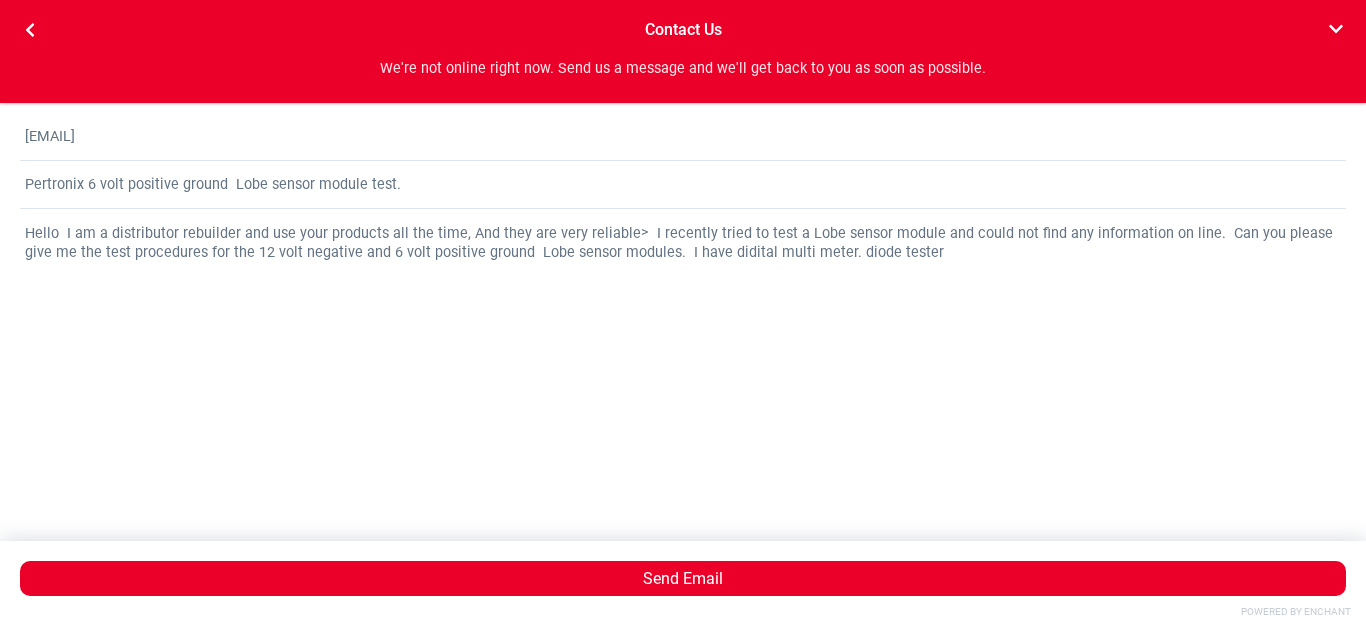 click on "Hello  I am a distributor rebuilder and use your products all the time, And they are very reliable>  I recently tried to test a Lobe sensor module and could not find any information on line.  Can you please  give me the test procedures for the 12 volt negative and 6 volt positive ground  Lobe sensor modules.  I have didital multi meter. diode tester" at bounding box center [683, 359] 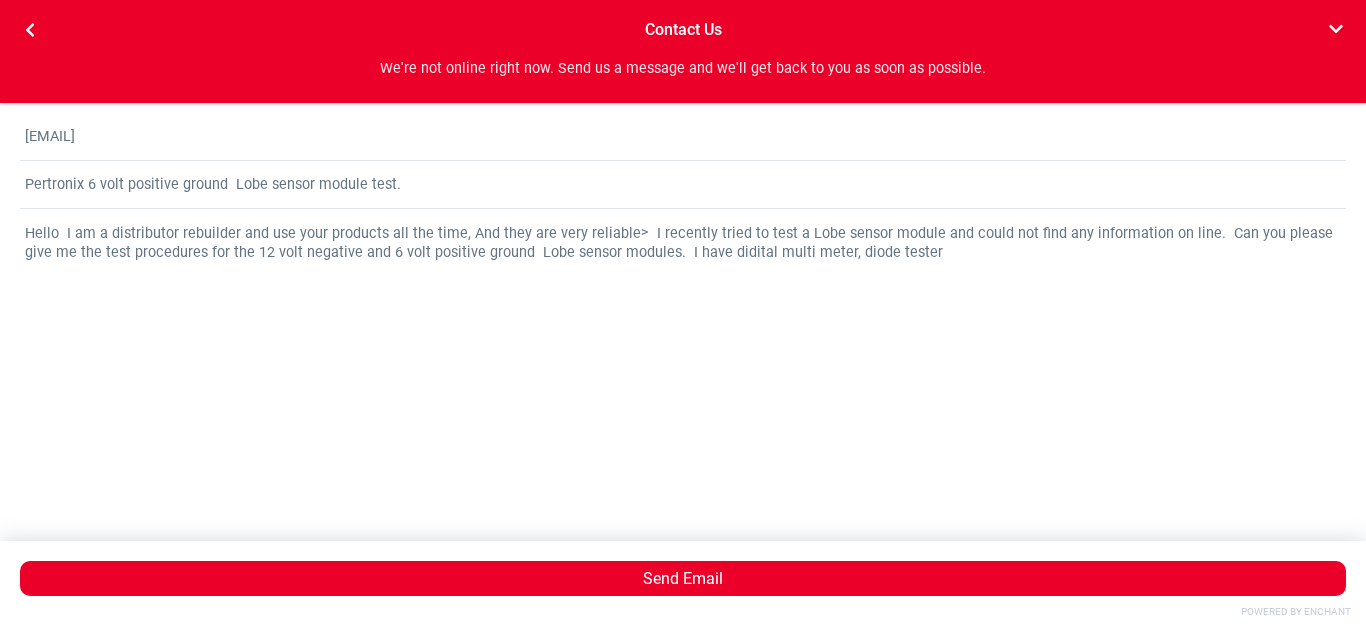 scroll, scrollTop: 0, scrollLeft: 747, axis: horizontal 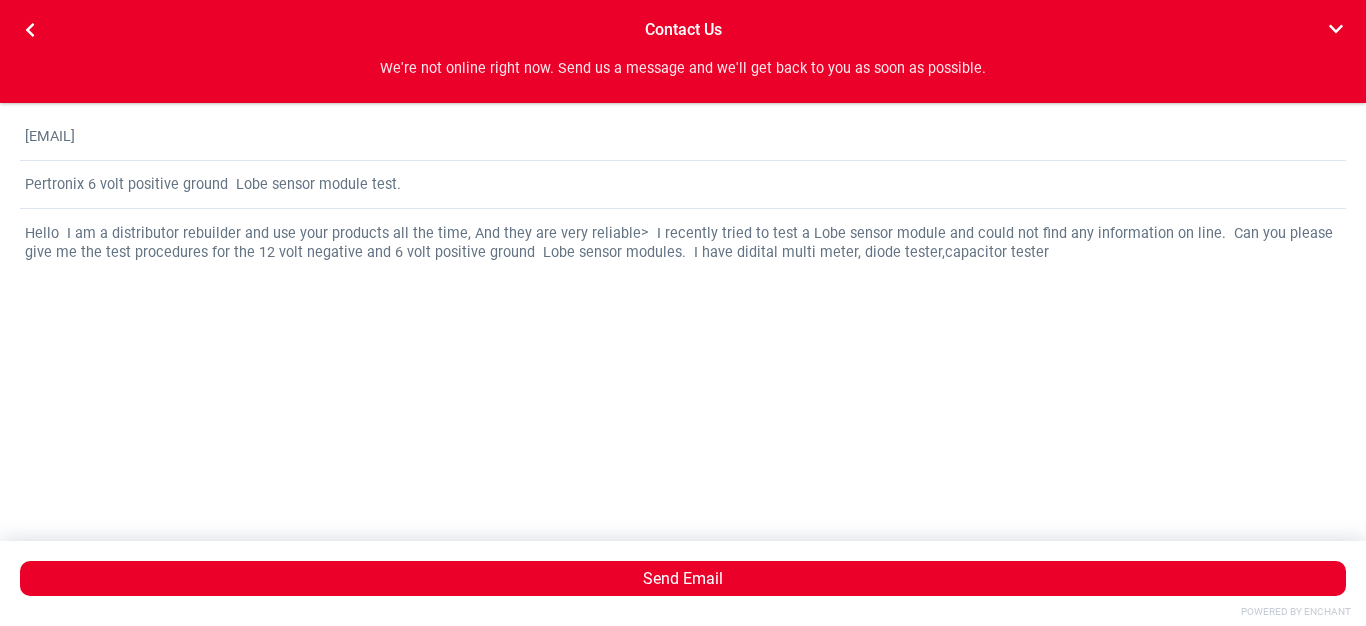 click on "Hello  I am a distributor rebuilder and use your products all the time, And they are very reliable>  I recently tried to test a Lobe sensor module and could not find any information on line.  Can you please  give me the test procedures for the 12 volt negative and 6 volt positive ground  Lobe sensor modules.  I have didital multi meter, diode tester,capacitor tester" at bounding box center (683, 359) 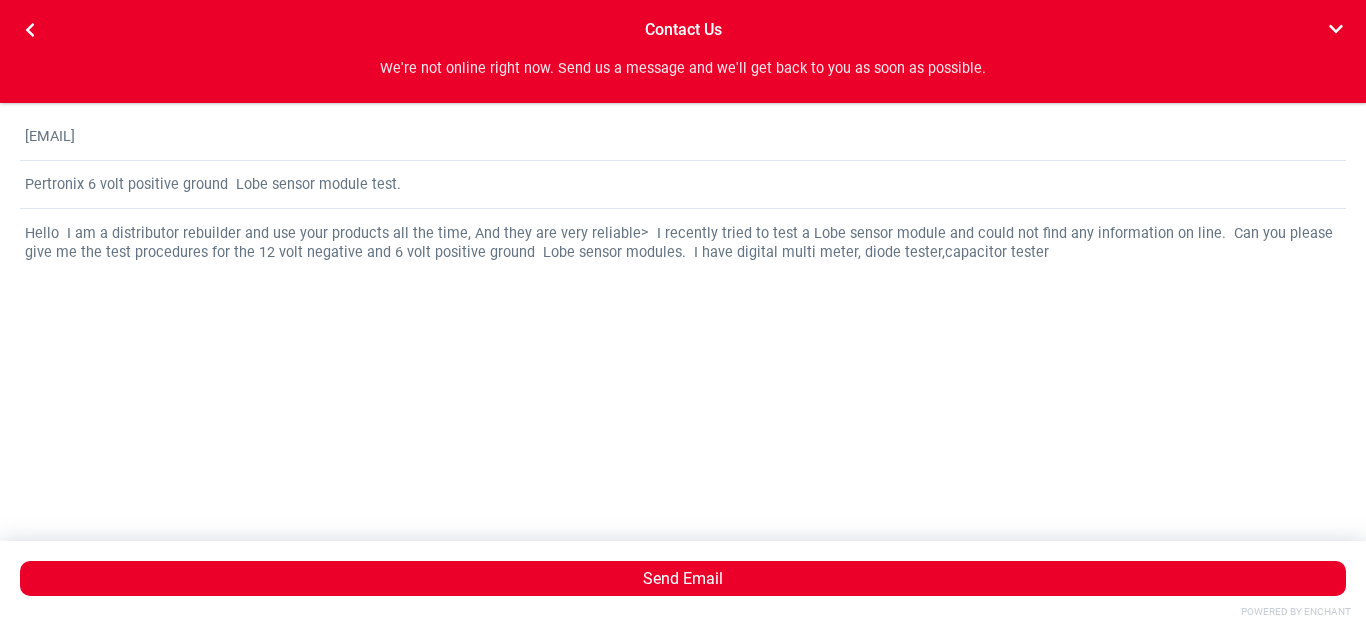 scroll, scrollTop: 0, scrollLeft: 0, axis: both 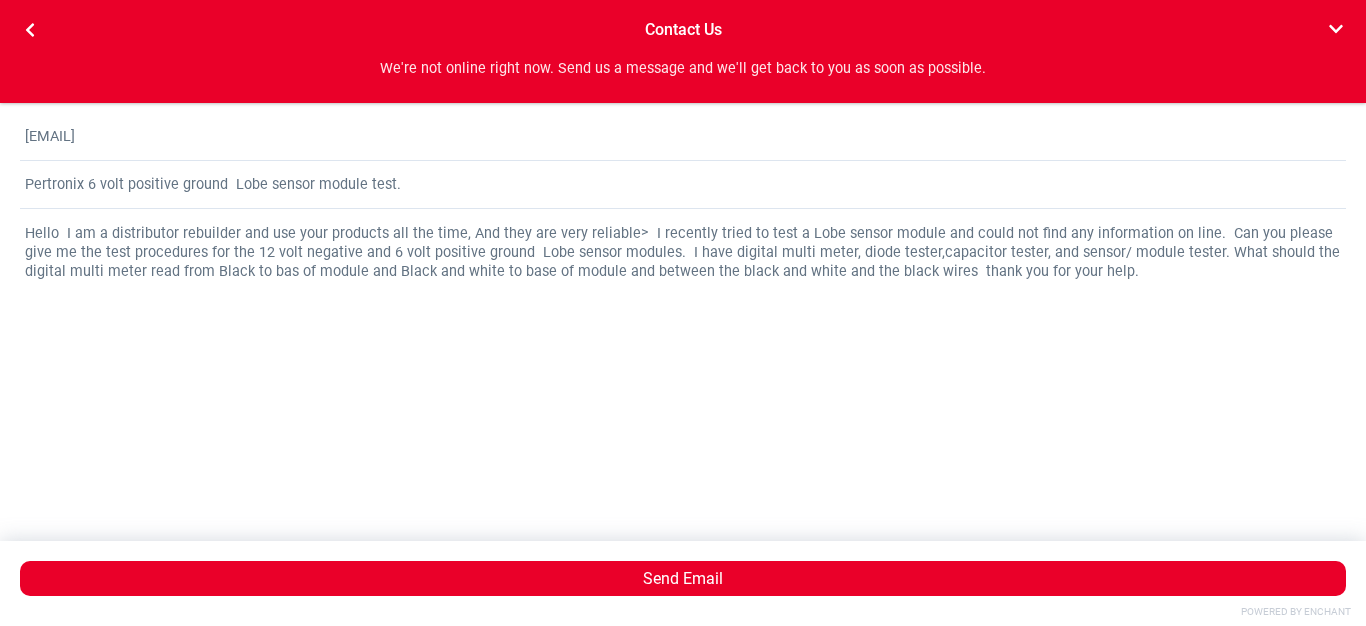 click on "Hello  I am a distributor rebuilder and use your products all the time, And they are very reliable>  I recently tried to test a Lobe sensor module and could not find any information on line.  Can you please  give me the test procedures for the 12 volt negative and 6 volt positive ground  Lobe sensor modules.  I have digital multi meter, diode tester,capacitor tester, and sensor/ module tester. What should the digital multi meter read from Black to bas of module and Black and white to base of module and between the black and white and the black wires  thank you for your help." at bounding box center [683, 359] 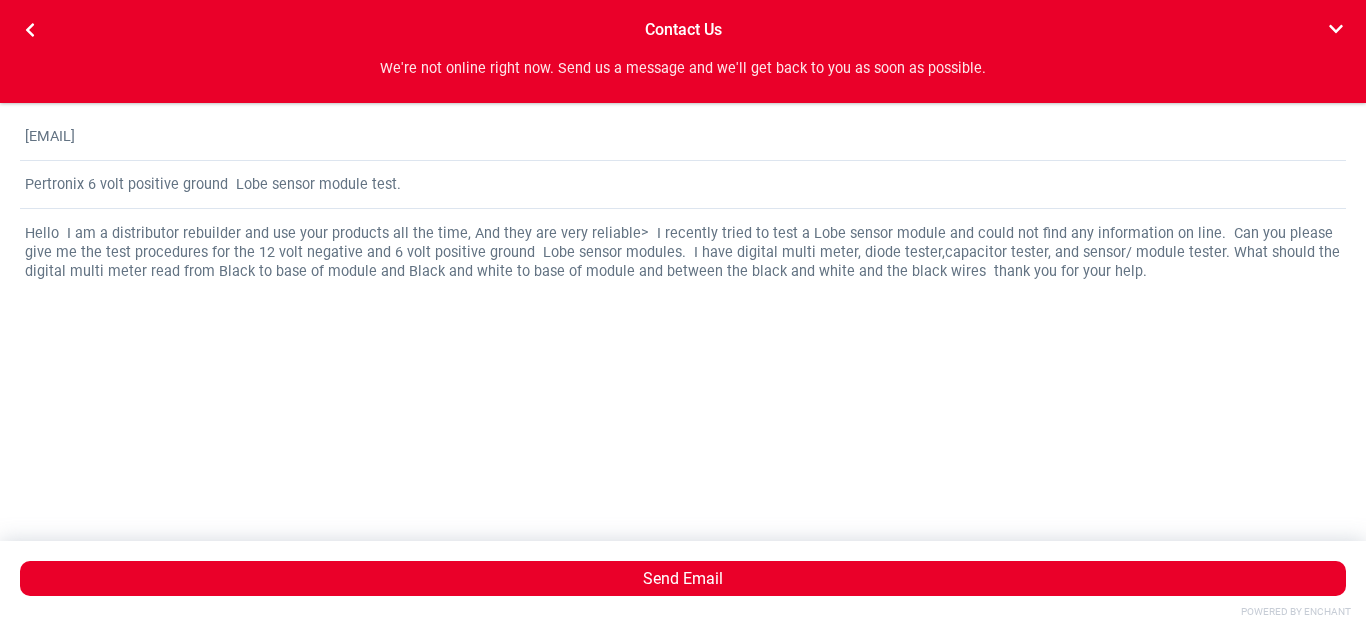 click on "Hello  I am a distributor rebuilder and use your products all the time, And they are very reliable>  I recently tried to test a Lobe sensor module and could not find any information on line.  Can you please  give me the test procedures for the 12 volt negative and 6 volt positive ground  Lobe sensor modules.  I have digital multi meter, diode tester,capacitor tester, and sensor/ module tester. What should the digital multi meter read from Black to base of module and Black and white to base of module and between the black and white and the black wires  thank you for your help." at bounding box center (683, 359) 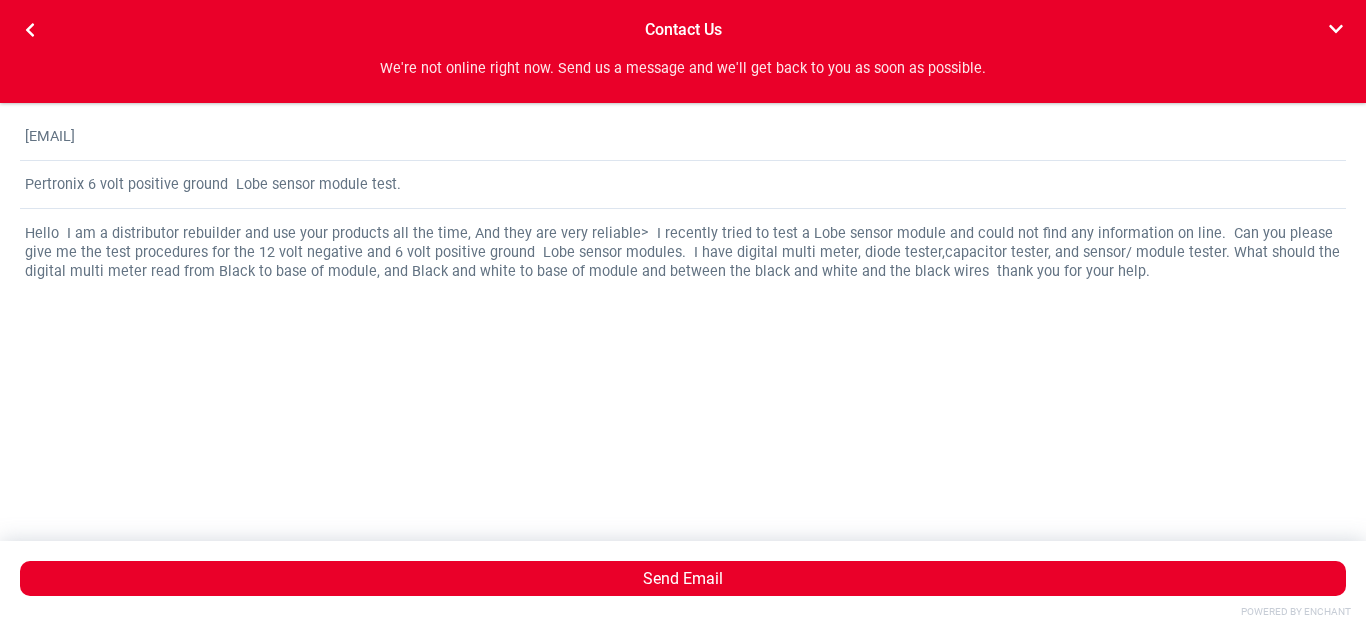 click on "Hello  I am a distributor rebuilder and use your products all the time, And they are very reliable>  I recently tried to test a Lobe sensor module and could not find any information on line.  Can you please  give me the test procedures for the 12 volt negative and 6 volt positive ground  Lobe sensor modules.  I have digital multi meter, diode tester,capacitor tester, and sensor/ module tester. What should the digital multi meter read from Black to base of module, and Black and white to base of module and between the black and white and the black wires  thank you for your help." at bounding box center (683, 359) 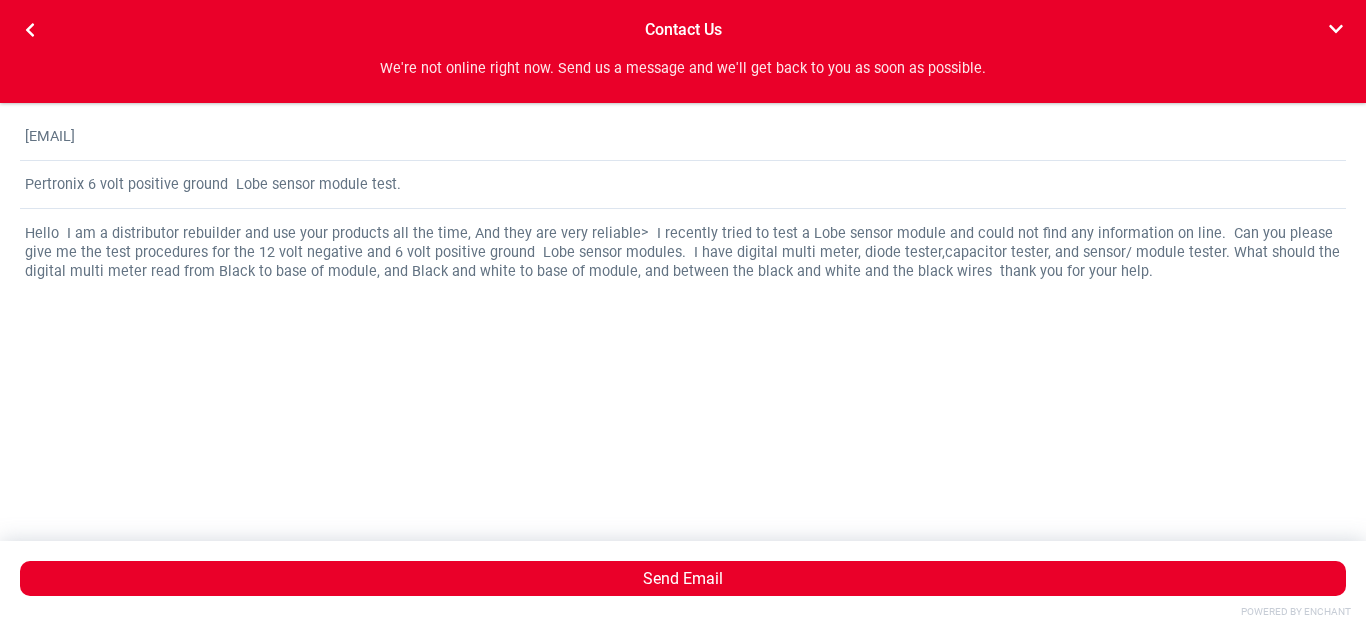 scroll, scrollTop: 0, scrollLeft: 0, axis: both 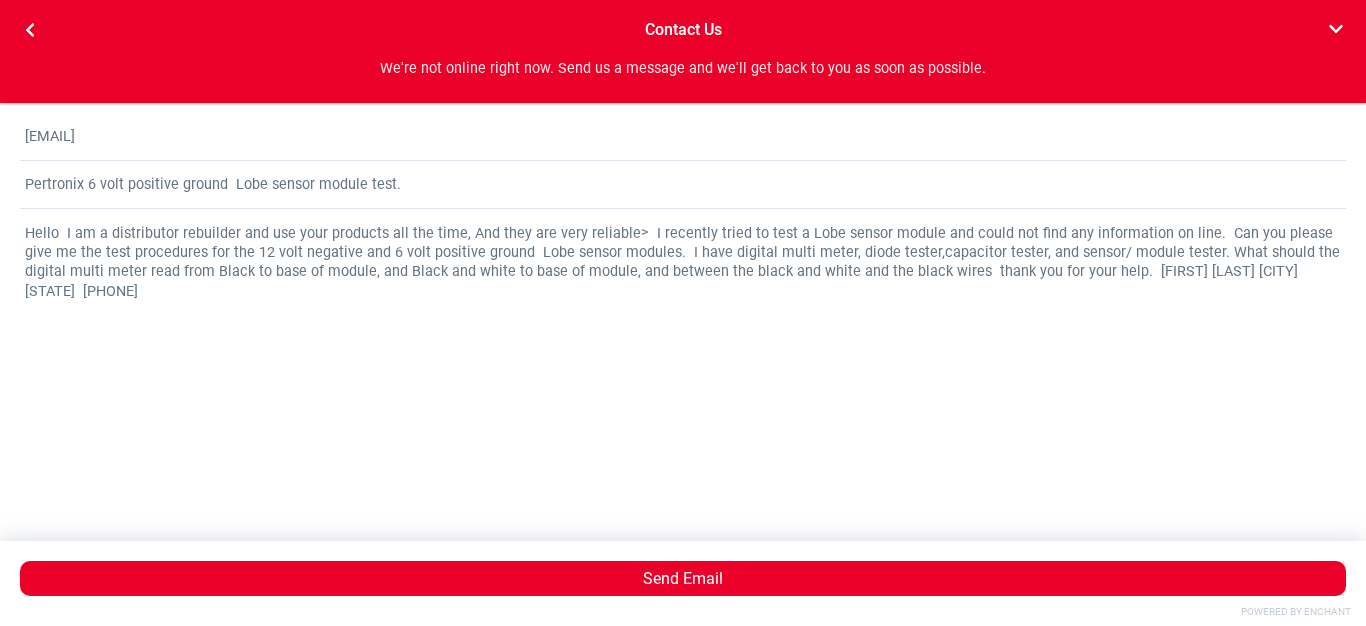 click on "Hello  I am a distributor rebuilder and use your products all the time, And they are very reliable>  I recently tried to test a Lobe sensor module and could not find any information on line.  Can you please  give me the test procedures for the 12 volt negative and 6 volt positive ground  Lobe sensor modules.  I have digital multi meter, diode tester,capacitor tester, and sensor/ module tester. What should the digital multi meter read from Black to base of module, and Black and white to base of module, and between the black and white and the black wires  thank you for your help.  [FIRST] [LAST] [CITY] [STATE]  [PHONE]" at bounding box center [683, 359] 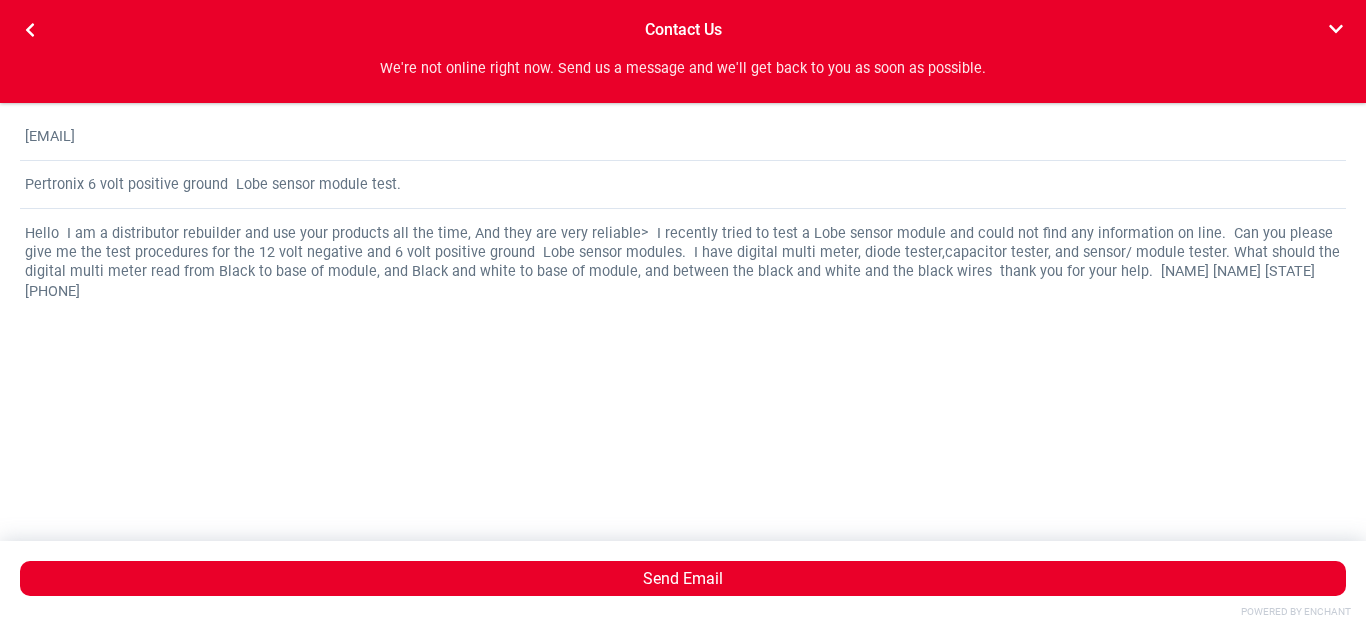 click on "Hello  I am a distributor rebuilder and use your products all the time, And they are very reliable>  I recently tried to test a Lobe sensor module and could not find any information on line.  Can you please  give me the test procedures for the 12 volt negative and 6 volt positive ground  Lobe sensor modules.  I have digital multi meter, diode tester,capacitor tester, and sensor/ module tester. What should the digital multi meter read from Black to base of module, and Black and white to base of module, and between the black and white and the black wires  thank you for your help.  [NAME] [NAME] [STATE] [PHONE]" at bounding box center (683, 359) 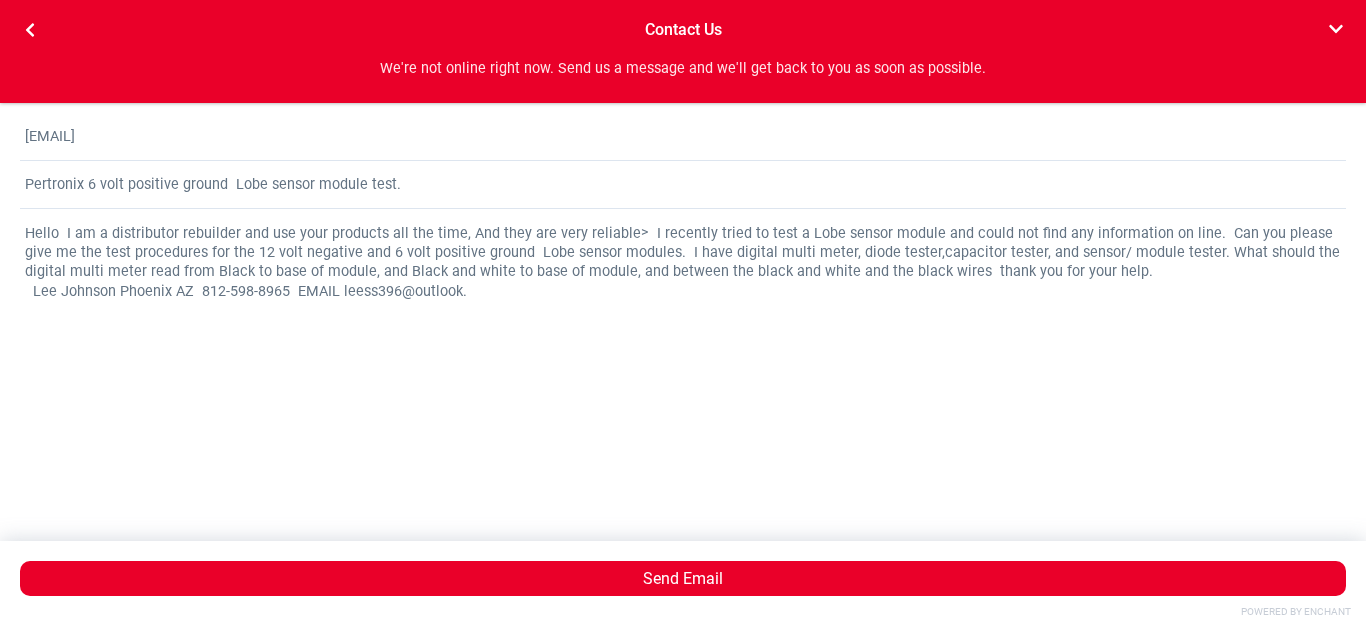 scroll, scrollTop: 0, scrollLeft: 0, axis: both 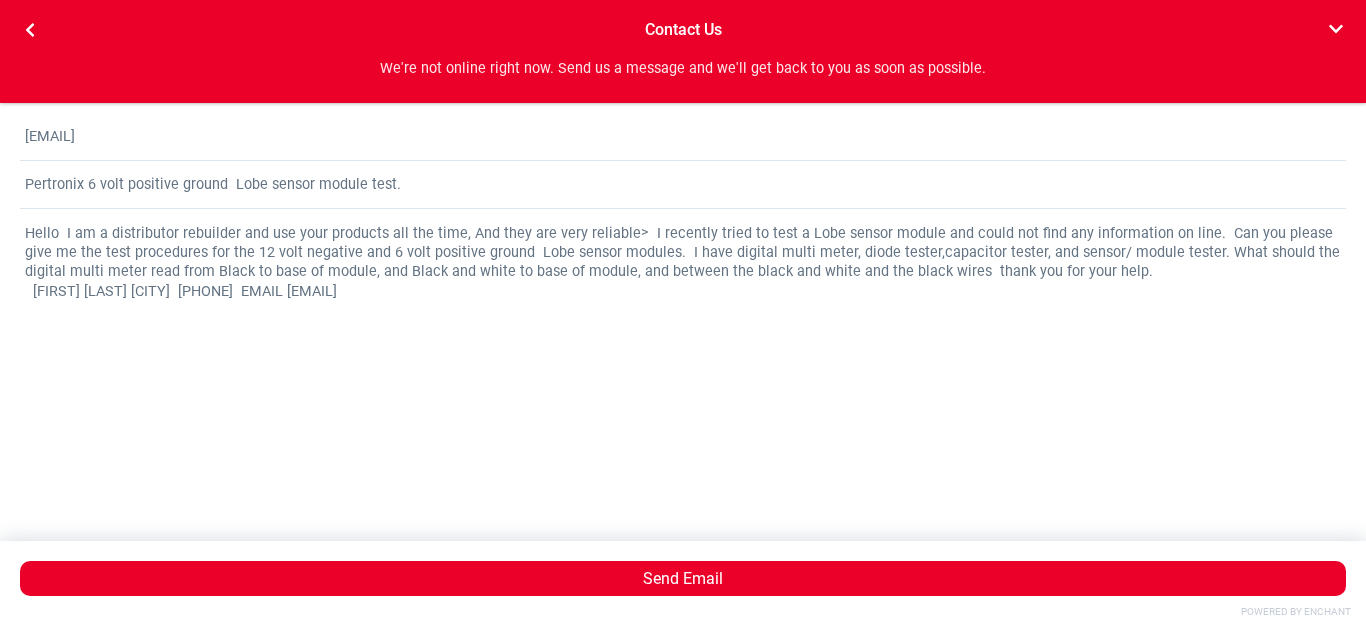 type on "Hello  I am a distributor rebuilder and use your products all the time, And they are very reliable>  I recently tried to test a Lobe sensor module and could not find any information on line.  Can you please  give me the test procedures for the 12 volt negative and 6 volt positive ground  Lobe sensor modules.  I have digital multi meter, diode tester,capacitor tester, and sensor/ module tester. What should the digital multi meter read from Black to base of module, and Black and white to base of module, and between the black and white and the black wires  thank you for your help.
[FIRST] [LAST] [CITY] [STATE]  [PHONE]  EMAIL [EMAIL]  thank you" 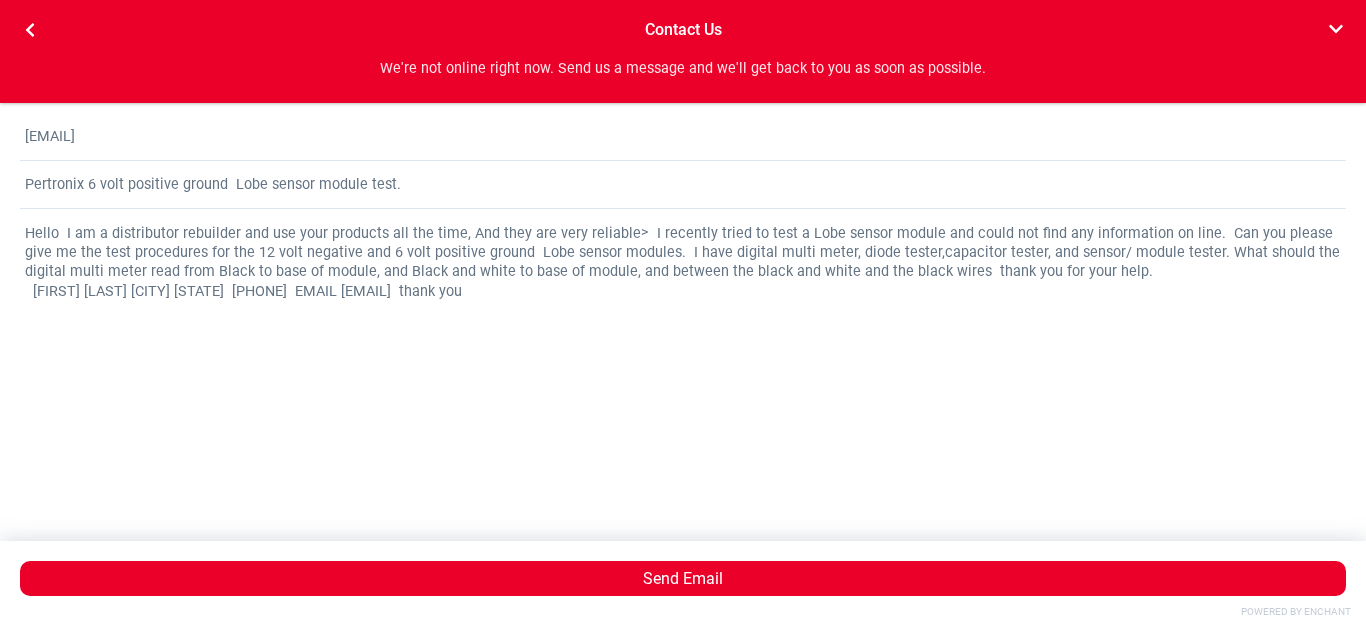 scroll, scrollTop: 0, scrollLeft: 747, axis: horizontal 